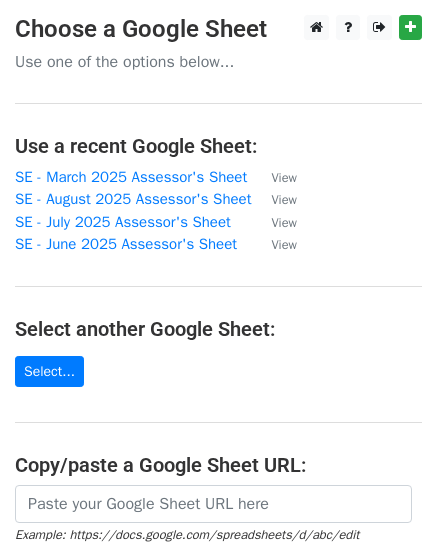 scroll, scrollTop: 0, scrollLeft: 0, axis: both 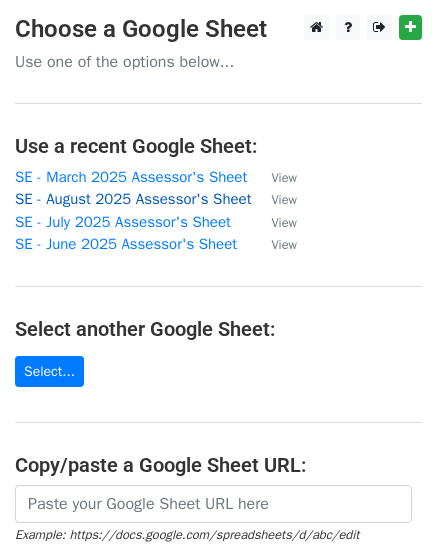 click on "SE - August 2025 Assessor's Sheet" at bounding box center (133, 199) 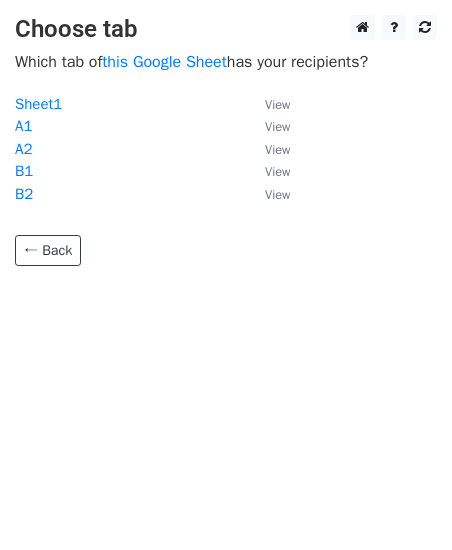 scroll, scrollTop: 0, scrollLeft: 0, axis: both 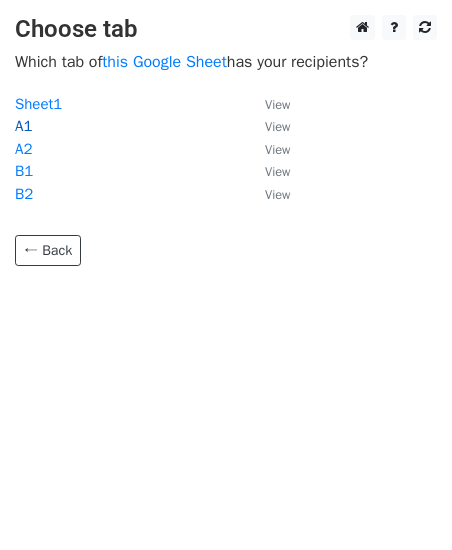 click on "A1" at bounding box center [23, 126] 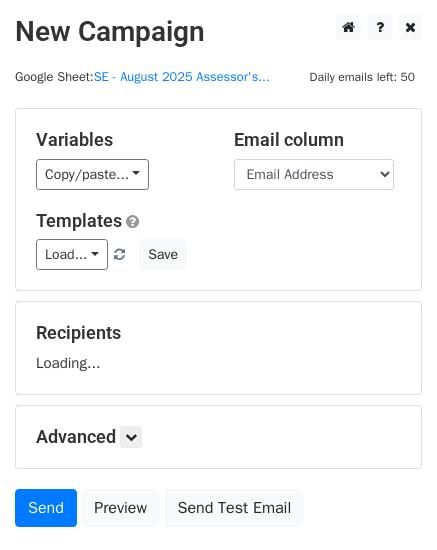 scroll, scrollTop: 0, scrollLeft: 0, axis: both 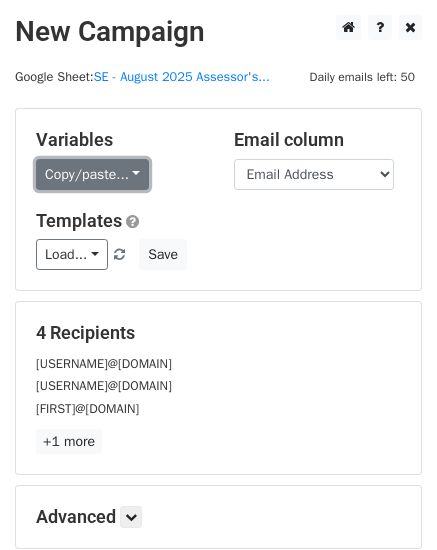 click on "Copy/paste..." at bounding box center (92, 174) 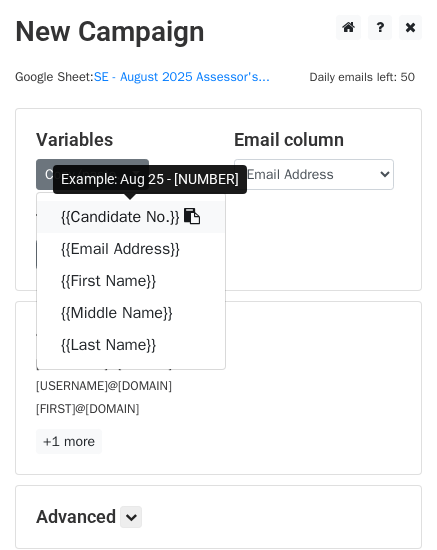 click on "{{Candidate No.}}" at bounding box center [131, 217] 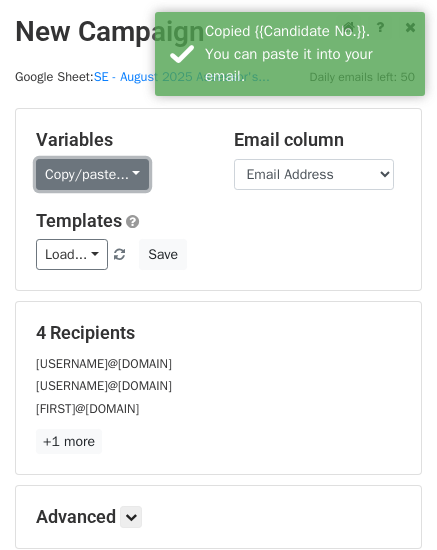 click on "Copy/paste..." at bounding box center [92, 174] 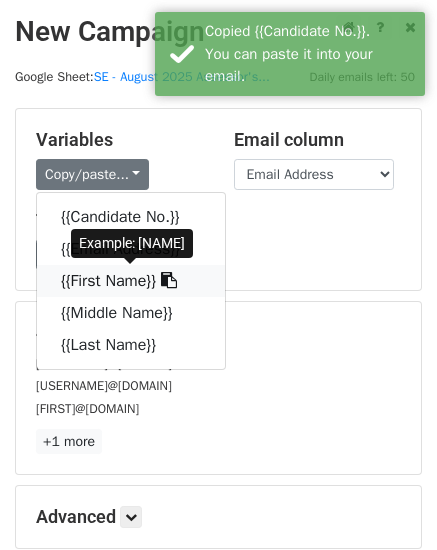 click on "{{First Name}}" at bounding box center [131, 281] 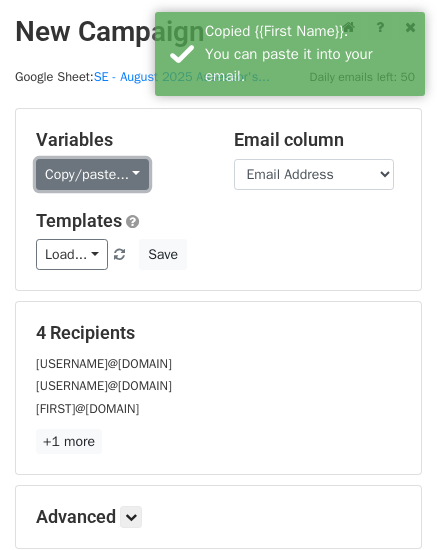 click on "Copy/paste..." at bounding box center (92, 174) 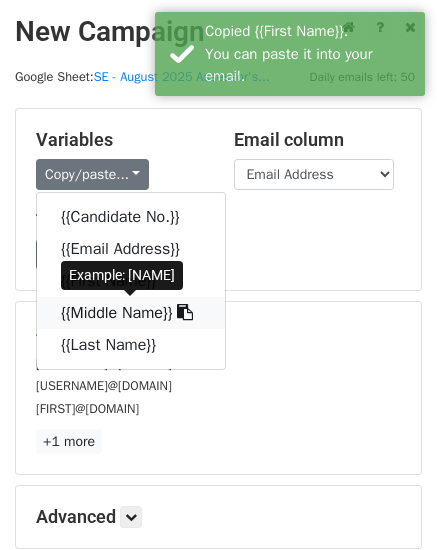 click on "{{Middle Name}}" at bounding box center [131, 313] 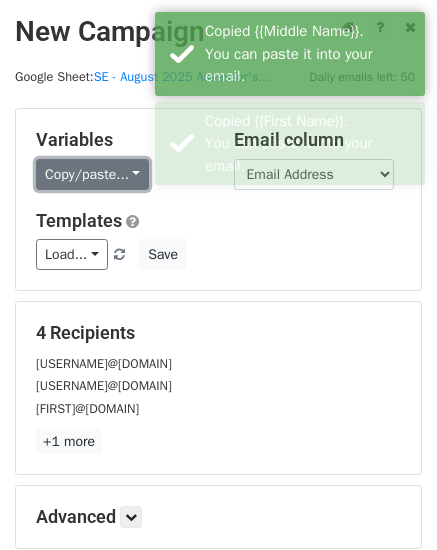 click on "Copy/paste..." at bounding box center (92, 174) 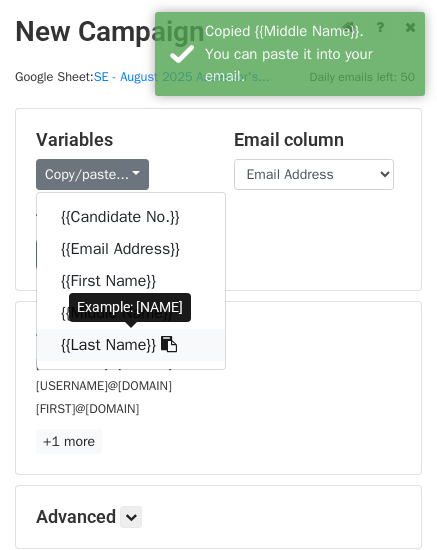 click on "{{Last Name}}" at bounding box center [131, 345] 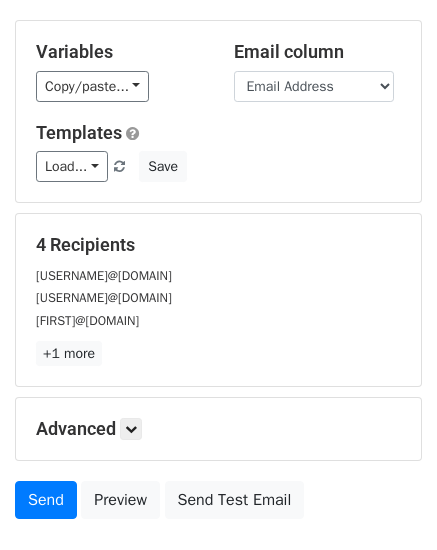 scroll, scrollTop: 227, scrollLeft: 0, axis: vertical 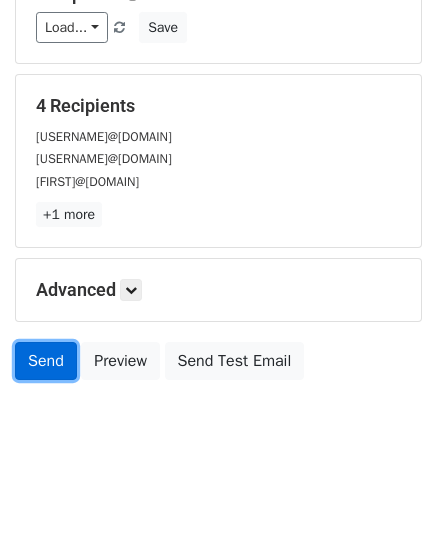 click on "Send" at bounding box center [46, 361] 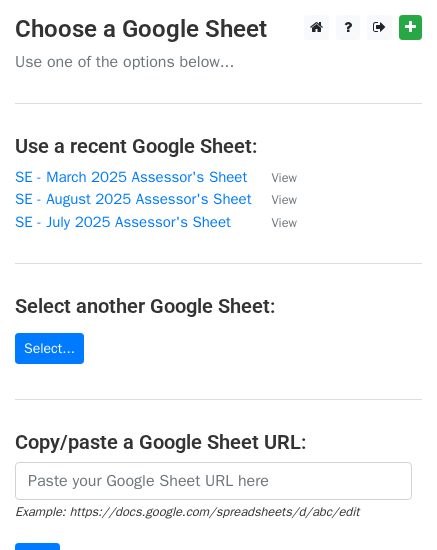 scroll, scrollTop: 0, scrollLeft: 0, axis: both 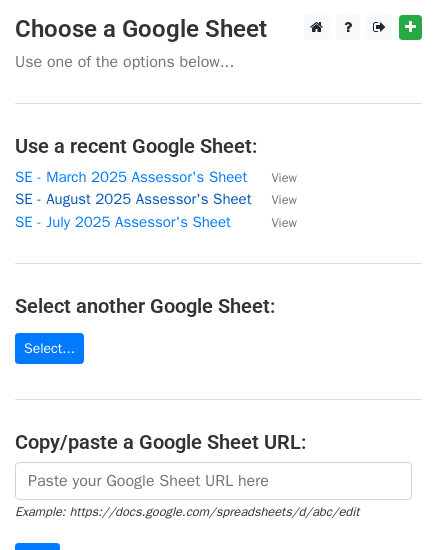click on "SE - August 2025 Assessor's Sheet" at bounding box center [133, 199] 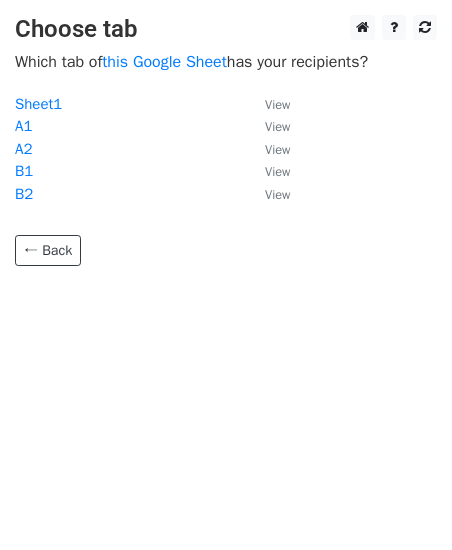 scroll, scrollTop: 0, scrollLeft: 0, axis: both 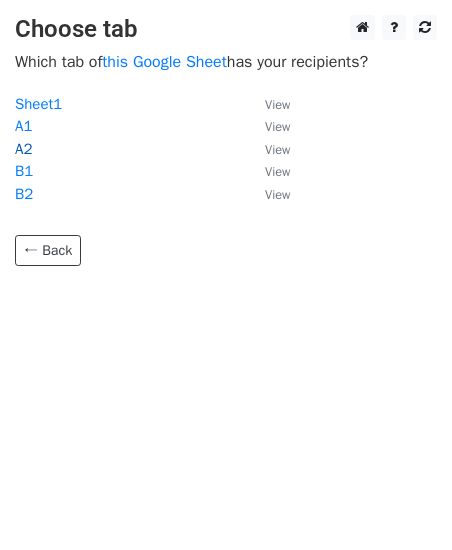 click on "A2" at bounding box center [23, 149] 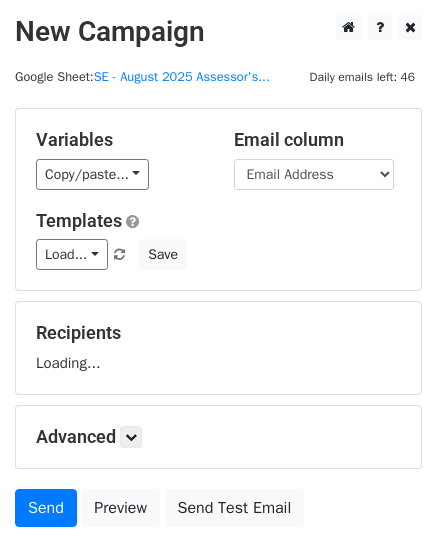scroll, scrollTop: 0, scrollLeft: 0, axis: both 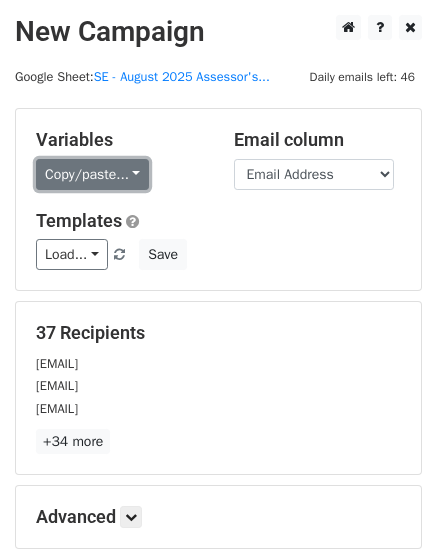 click on "Copy/paste..." at bounding box center [92, 174] 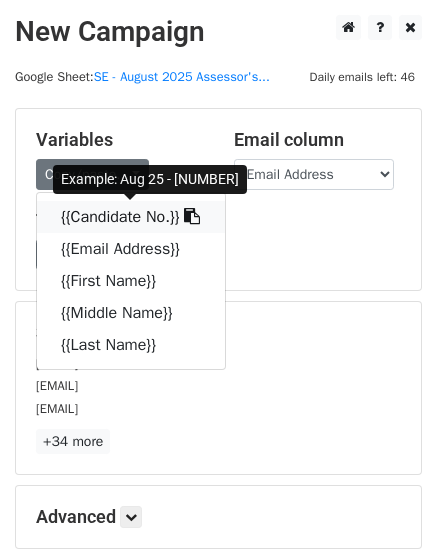 click on "{{Candidate No.}}" at bounding box center (131, 217) 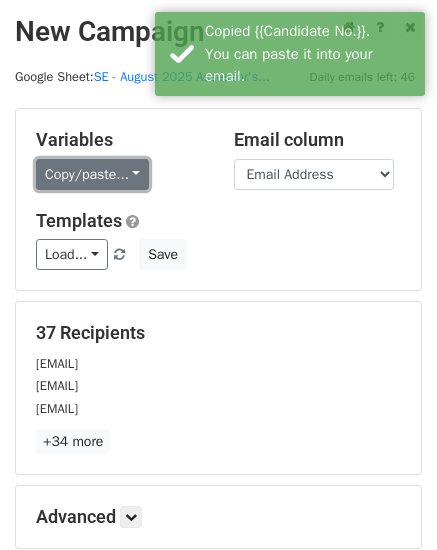 click on "Copy/paste..." at bounding box center (92, 174) 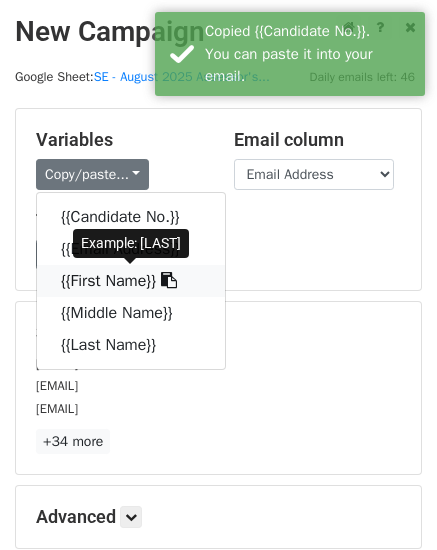 click on "{{First Name}}" at bounding box center [131, 281] 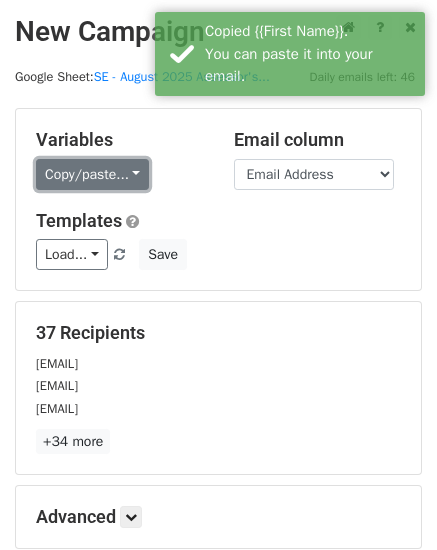 click on "Copy/paste..." at bounding box center (92, 174) 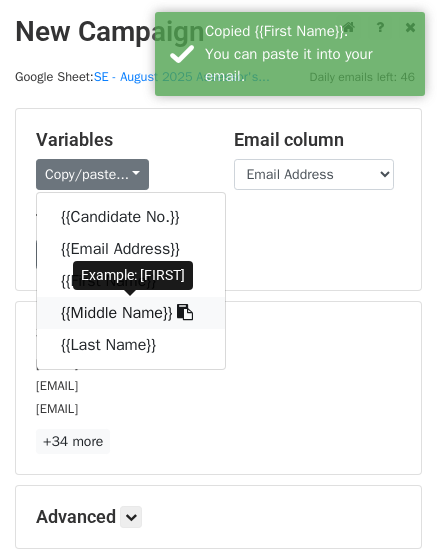 click on "{{Middle Name}}" at bounding box center [131, 313] 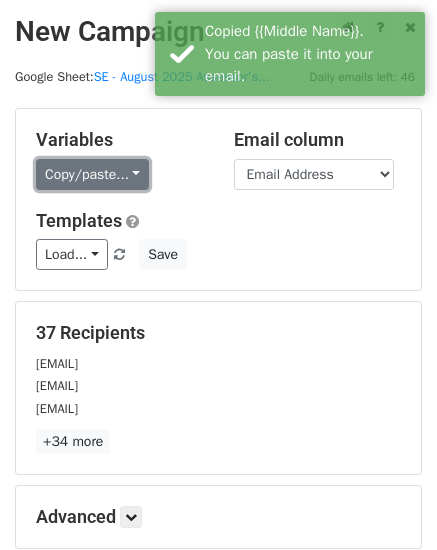 click on "Copy/paste..." at bounding box center [92, 174] 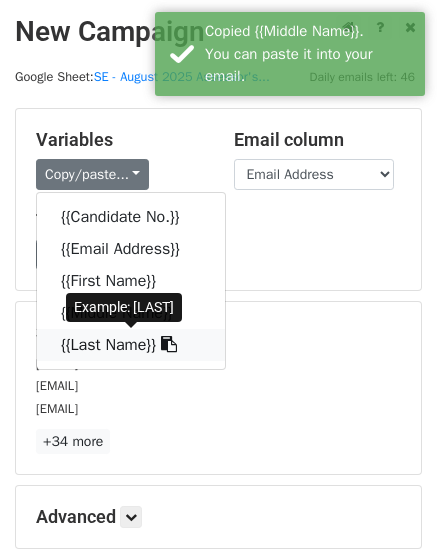 click on "{{Last Name}}" at bounding box center (131, 345) 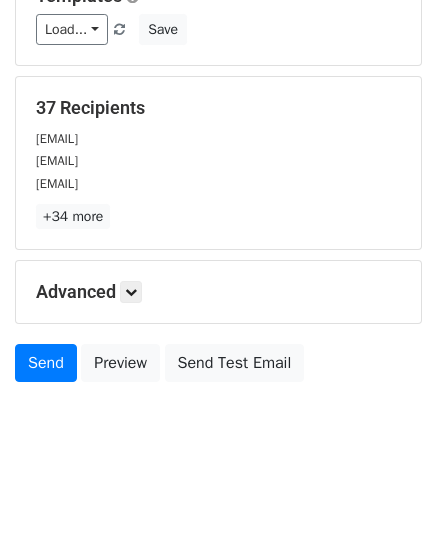 scroll, scrollTop: 227, scrollLeft: 0, axis: vertical 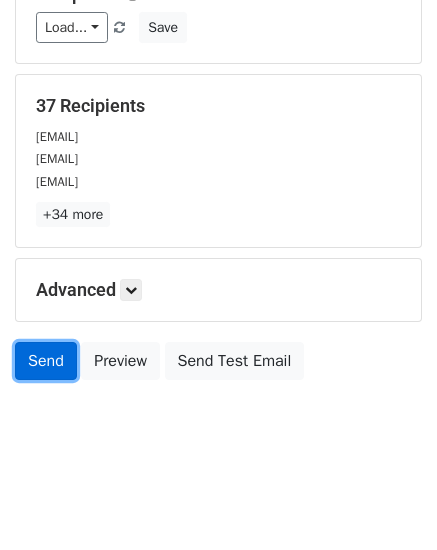 click on "Send" at bounding box center (46, 361) 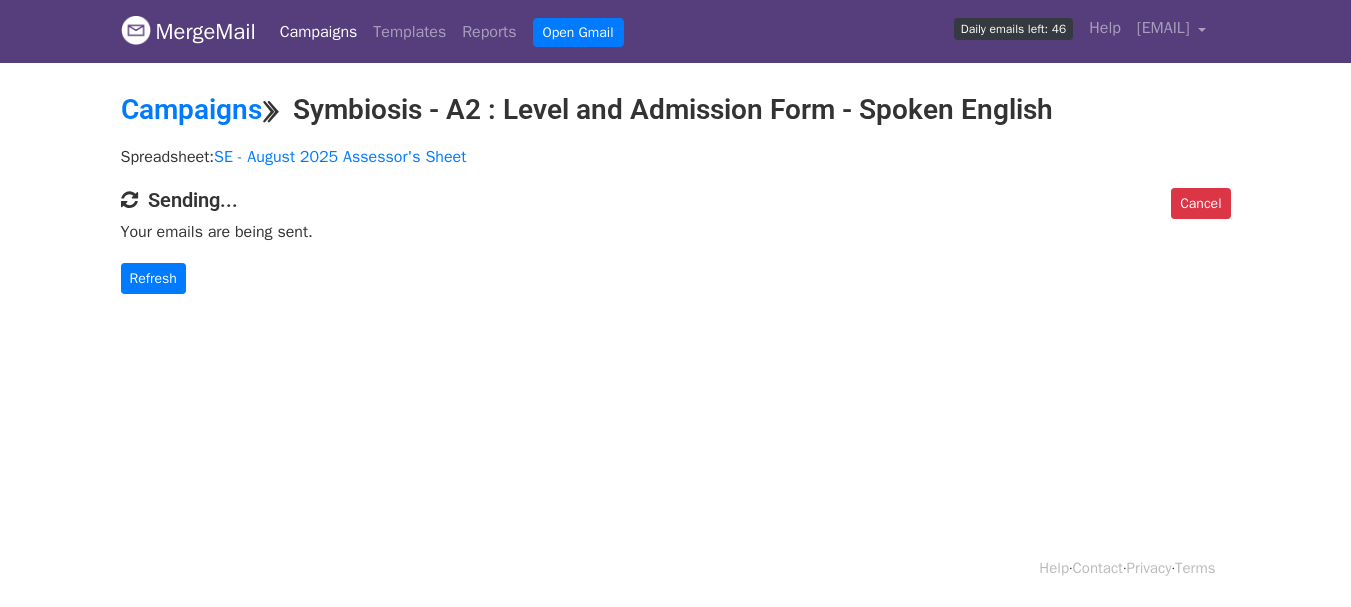 scroll, scrollTop: 0, scrollLeft: 0, axis: both 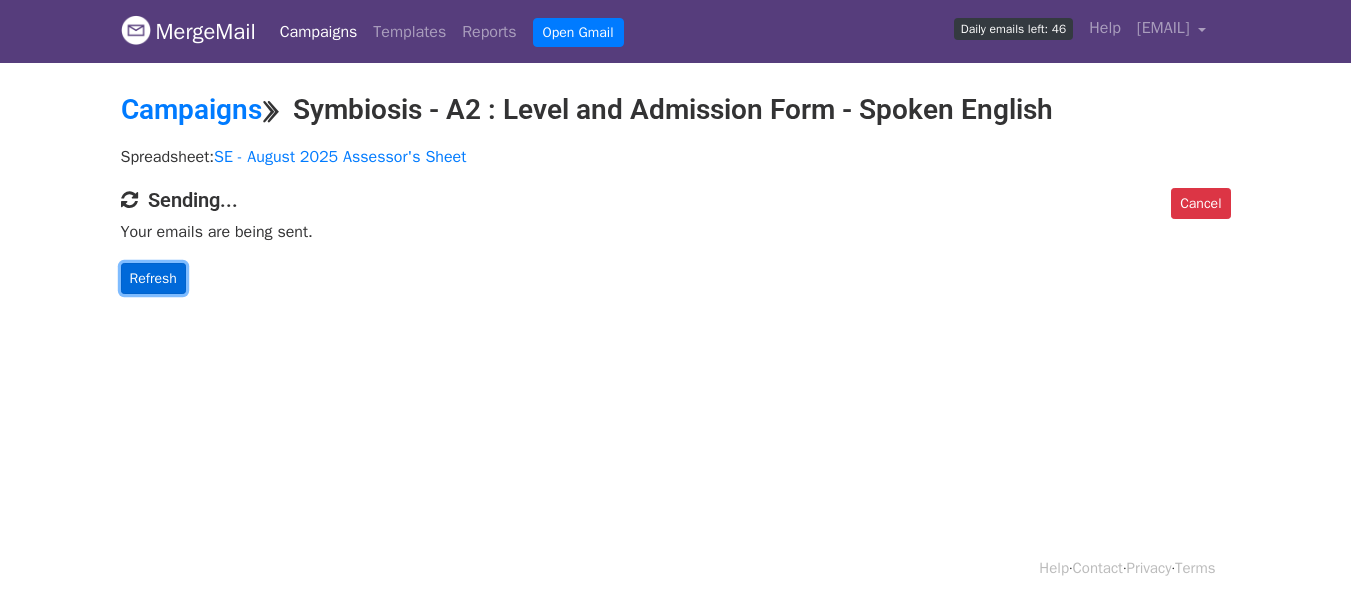 click on "Refresh" at bounding box center (153, 278) 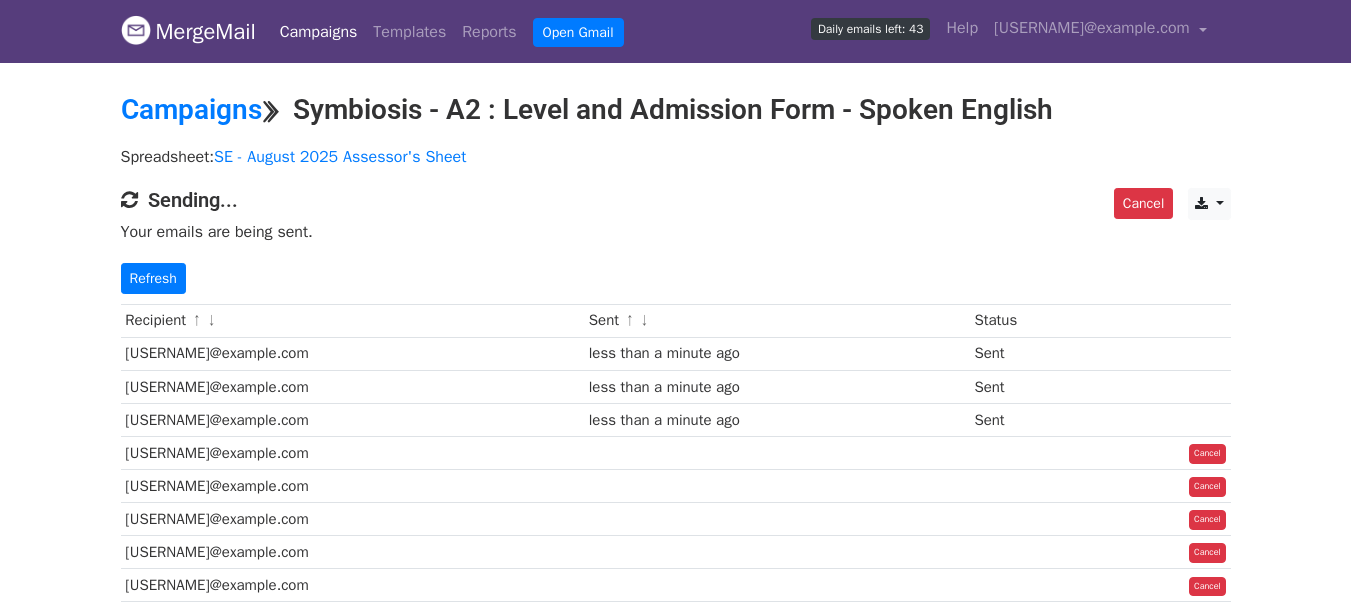 scroll, scrollTop: 0, scrollLeft: 0, axis: both 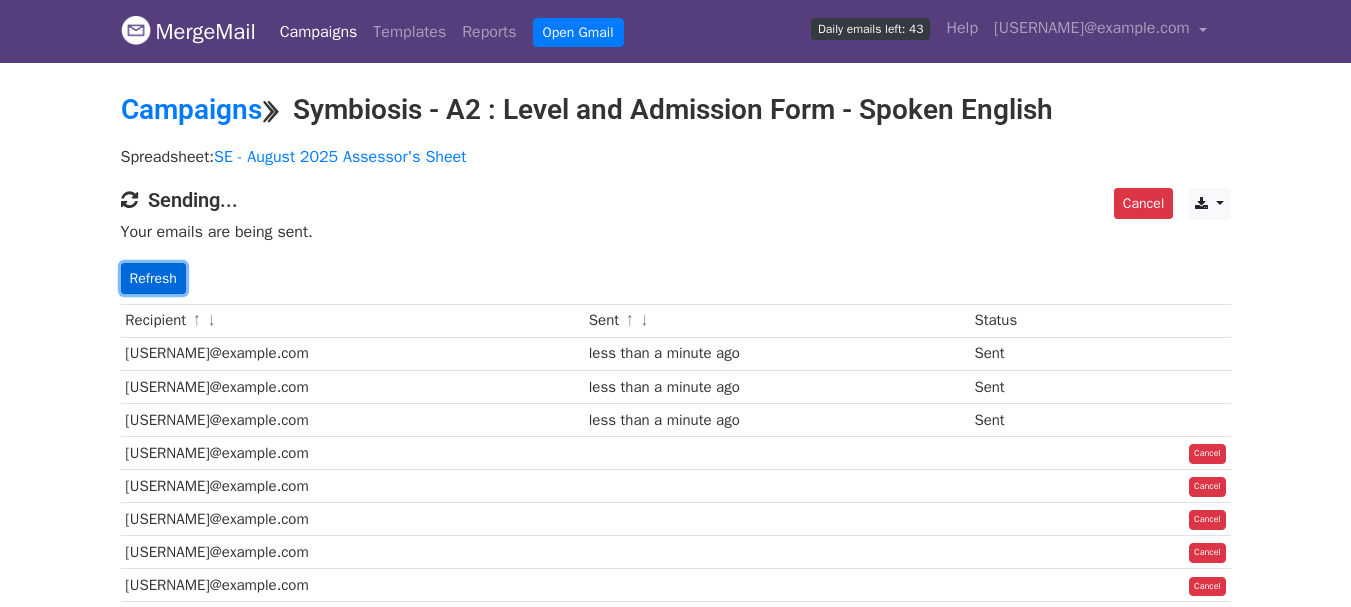 click on "Refresh" at bounding box center [153, 278] 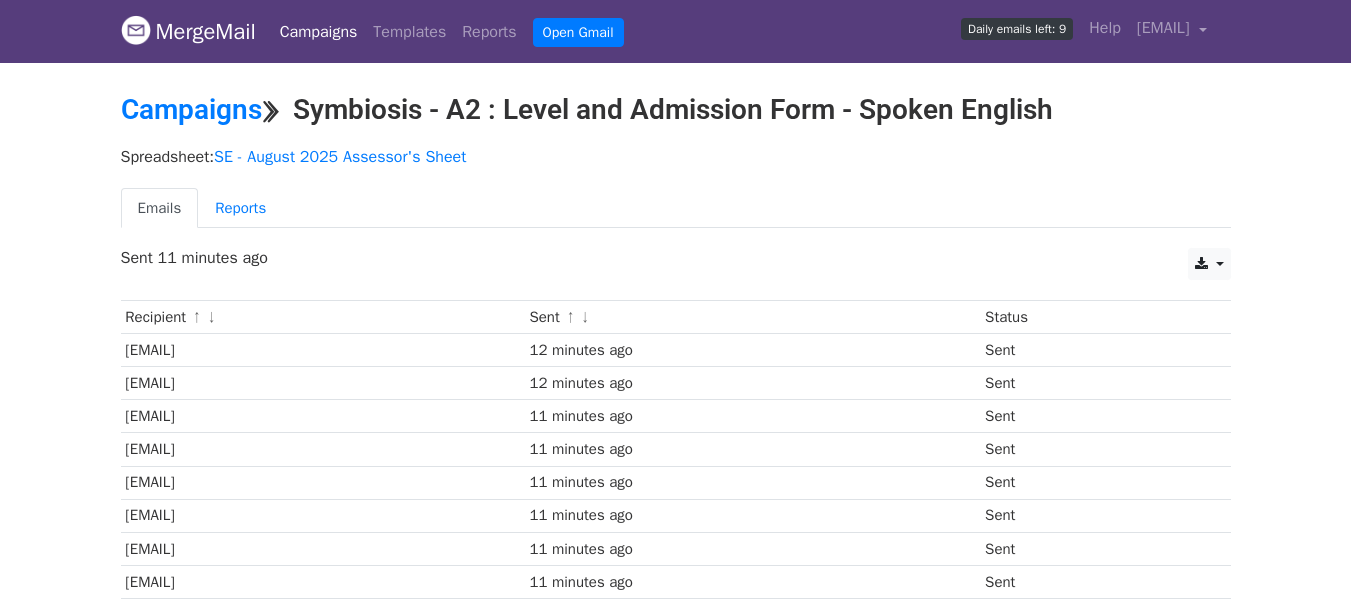 scroll, scrollTop: 538, scrollLeft: 0, axis: vertical 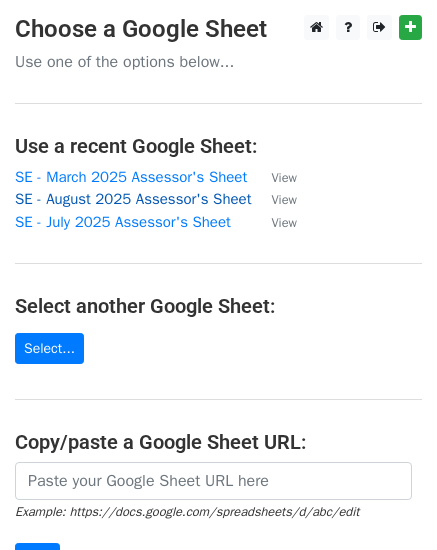 click on "SE - August 2025 Assessor's Sheet" at bounding box center [133, 199] 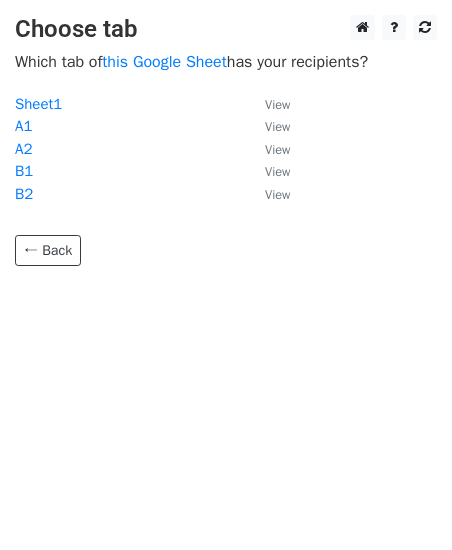 scroll, scrollTop: 0, scrollLeft: 0, axis: both 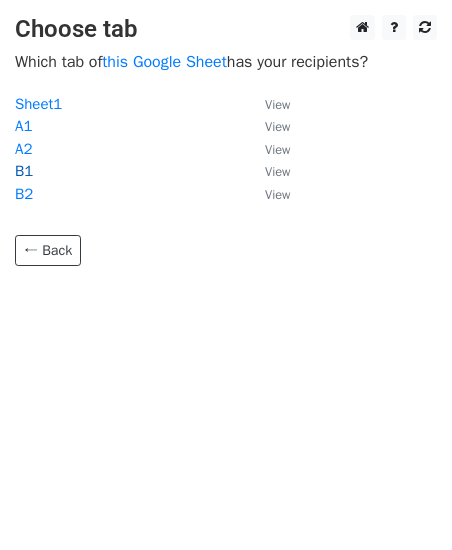 click on "B1" at bounding box center (24, 171) 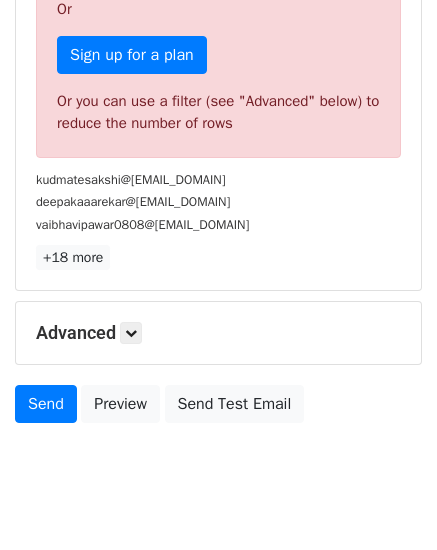 scroll, scrollTop: 660, scrollLeft: 0, axis: vertical 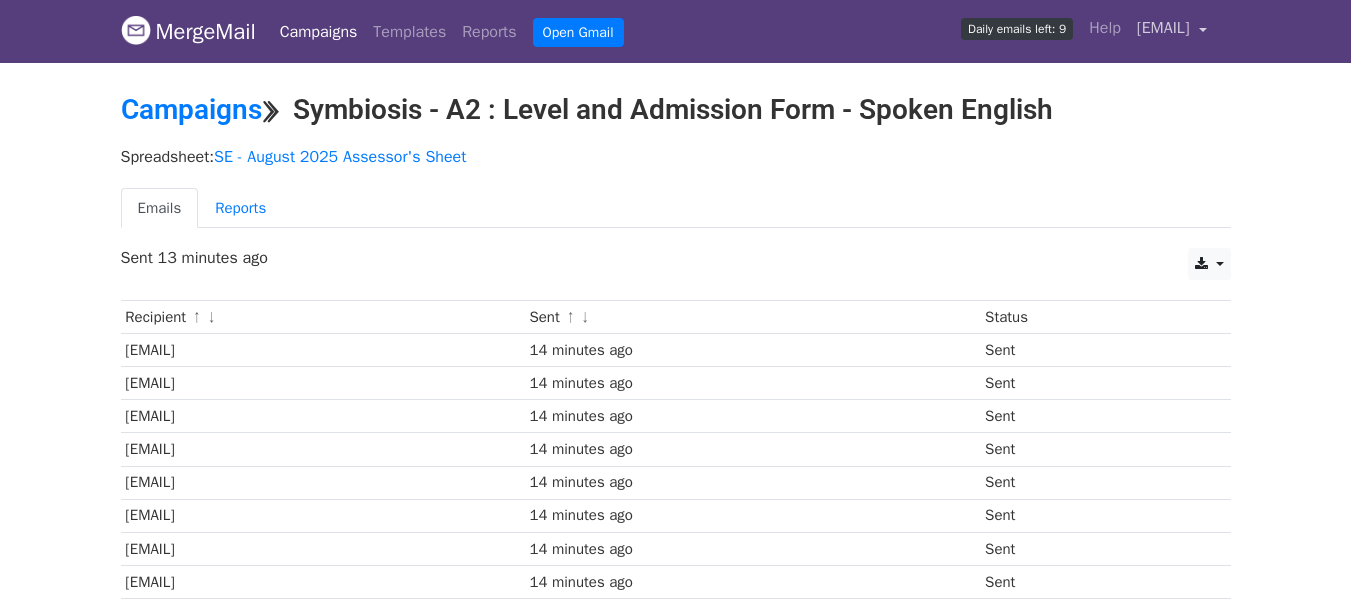click on "[EMAIL]" at bounding box center [1163, 28] 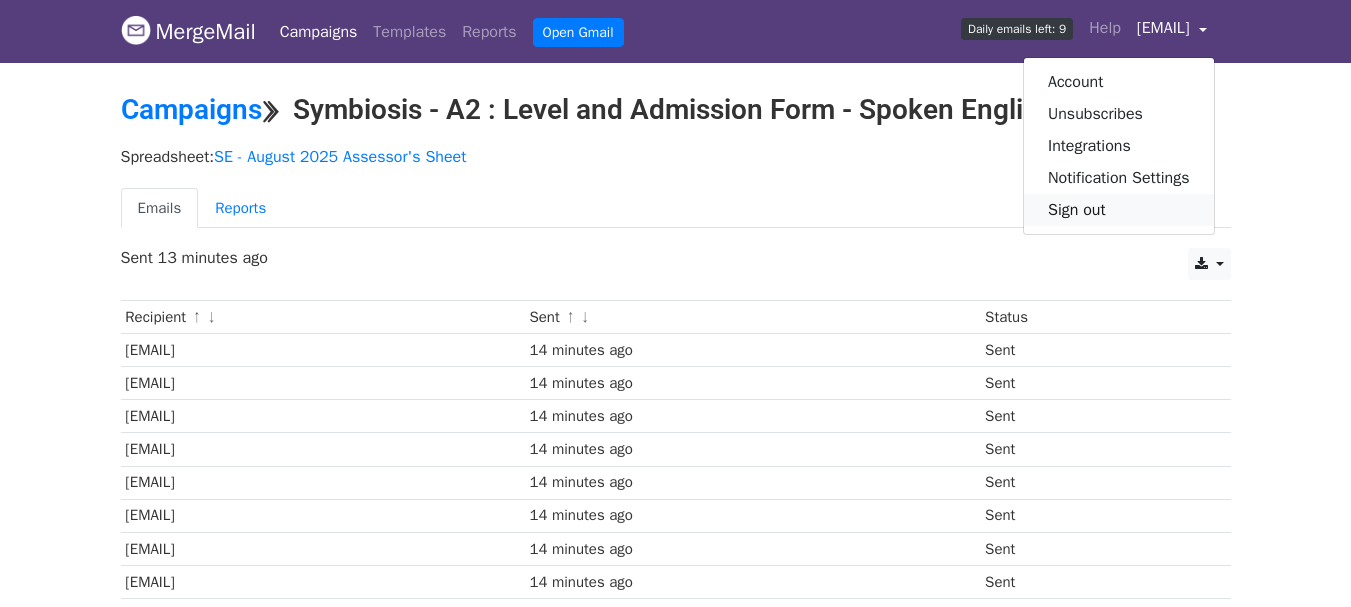 click on "Sign out" at bounding box center [1119, 210] 